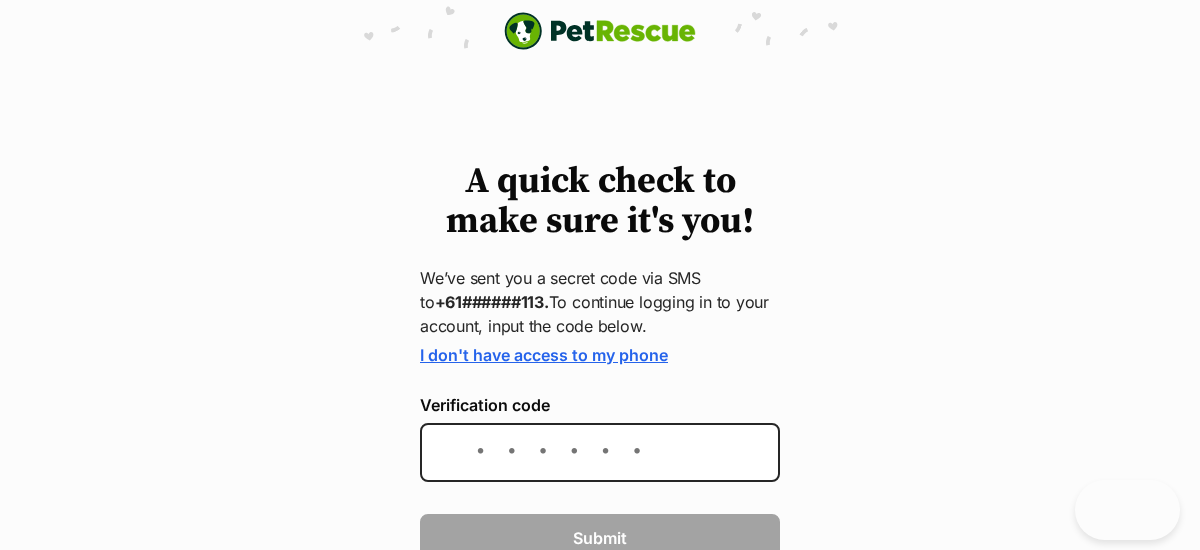 scroll, scrollTop: 0, scrollLeft: 0, axis: both 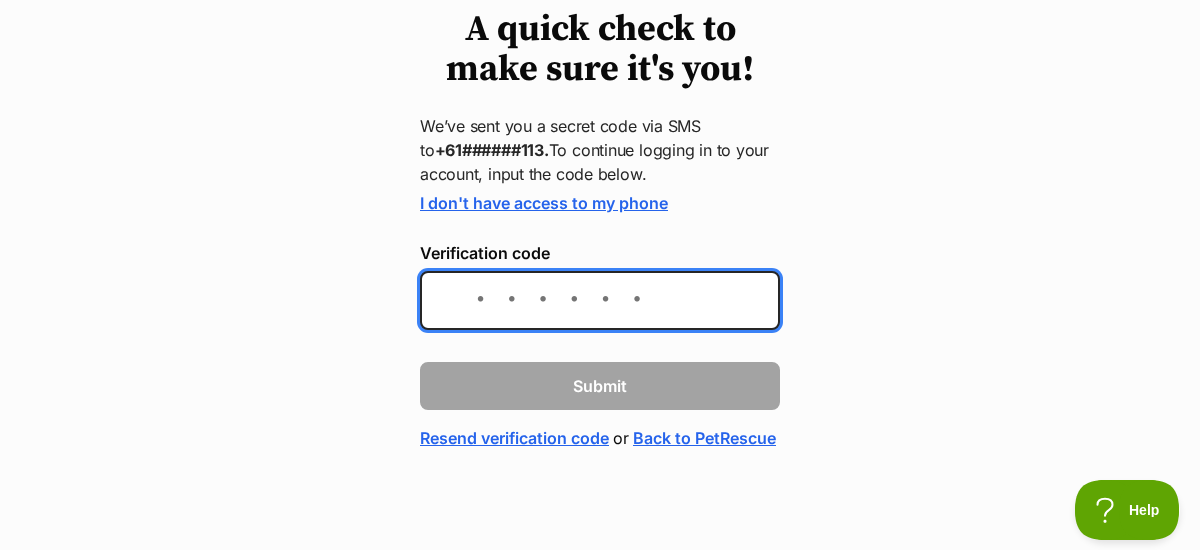 click on "Verification code" at bounding box center [600, 300] 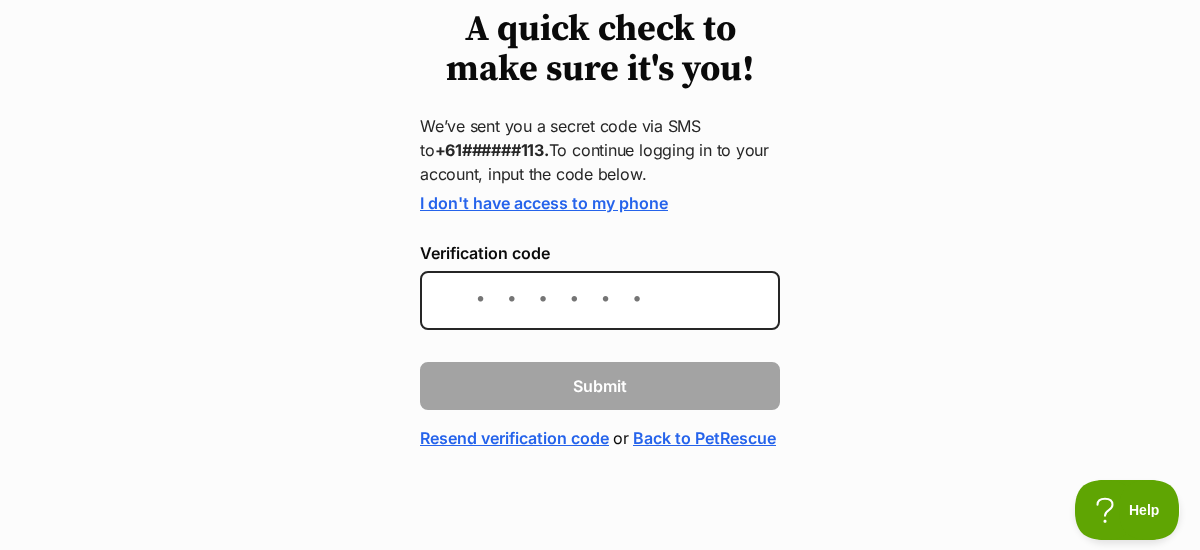 drag, startPoint x: 178, startPoint y: 184, endPoint x: 178, endPoint y: 197, distance: 13 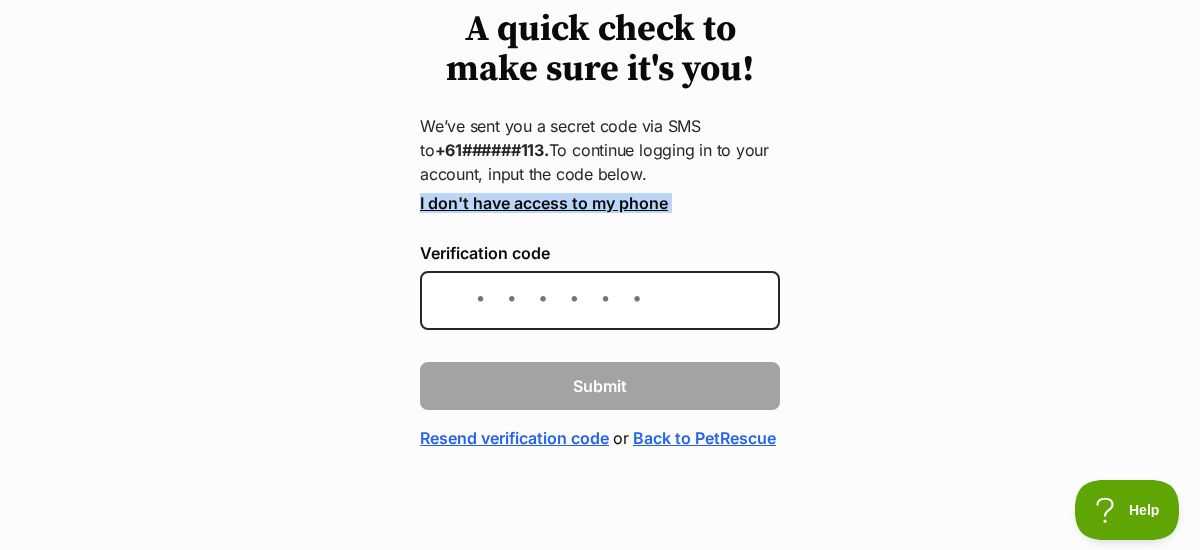 drag, startPoint x: 198, startPoint y: 187, endPoint x: 279, endPoint y: 164, distance: 84.20214 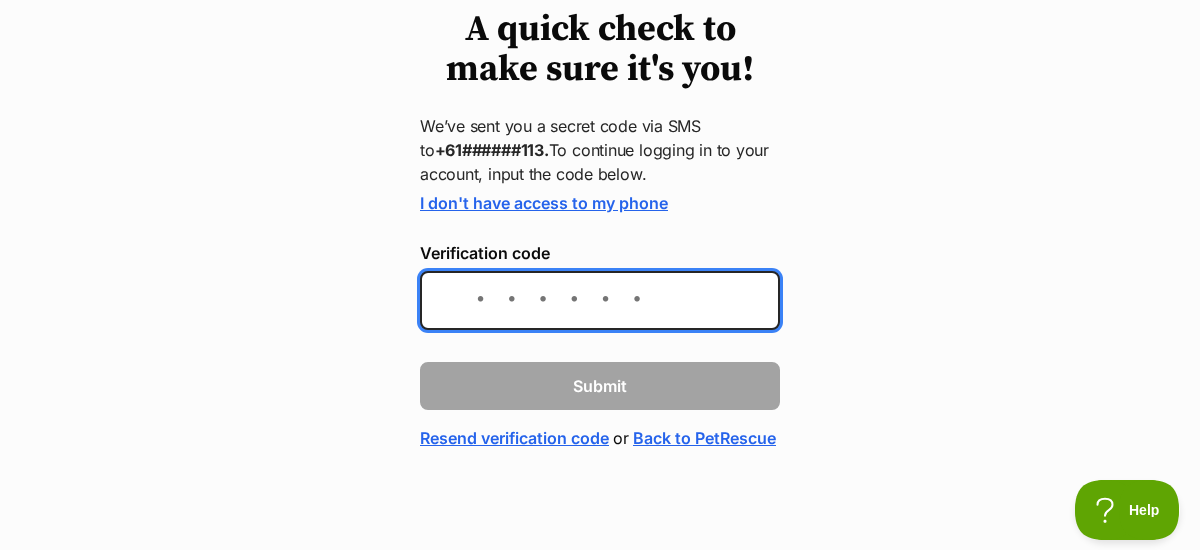 click on "Verification code" at bounding box center [600, 300] 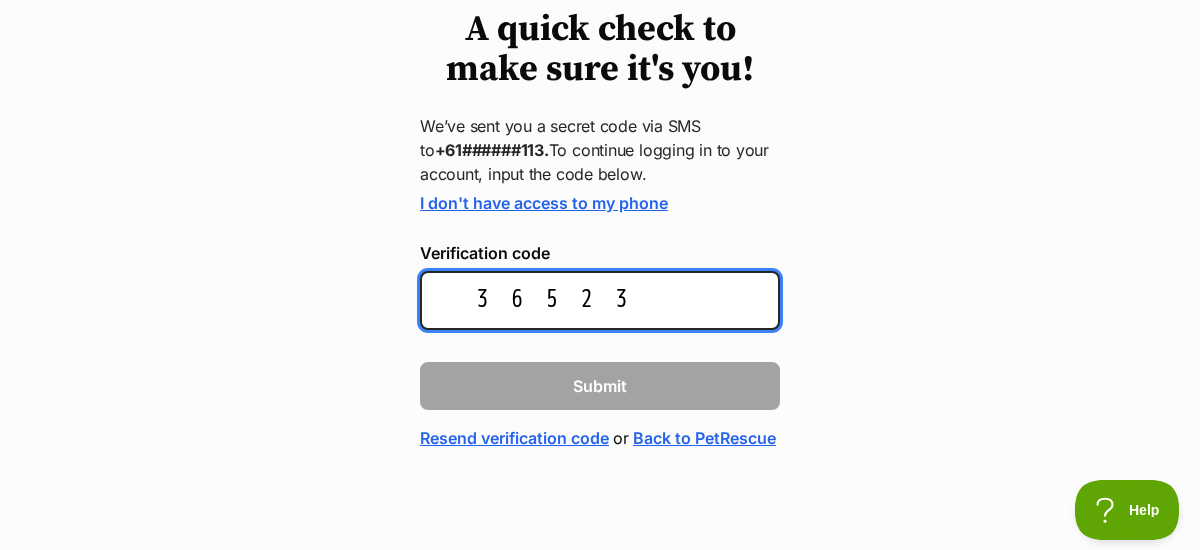 type on "365234" 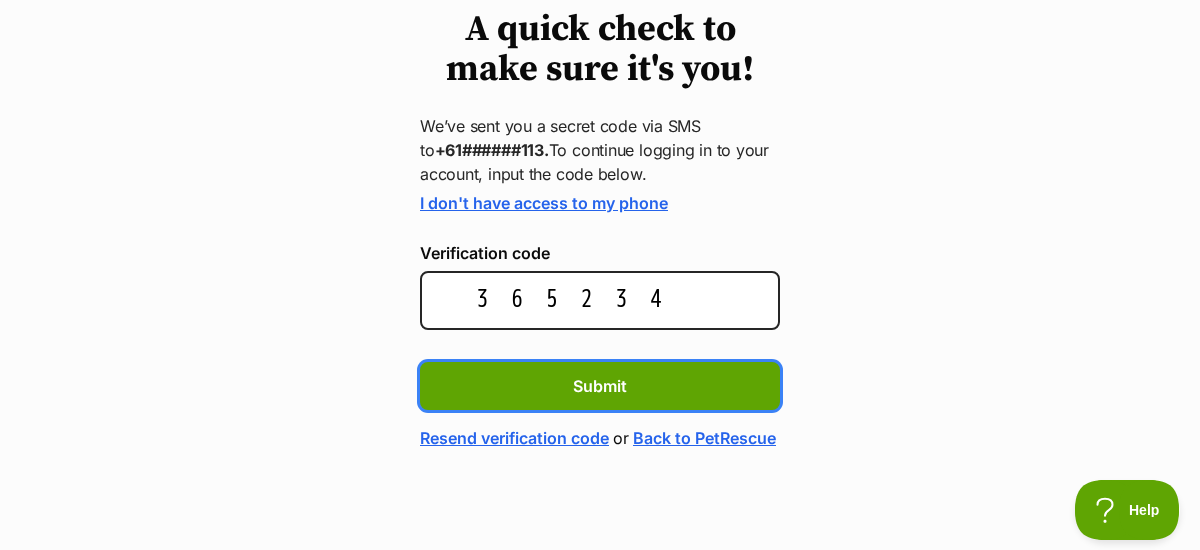 type 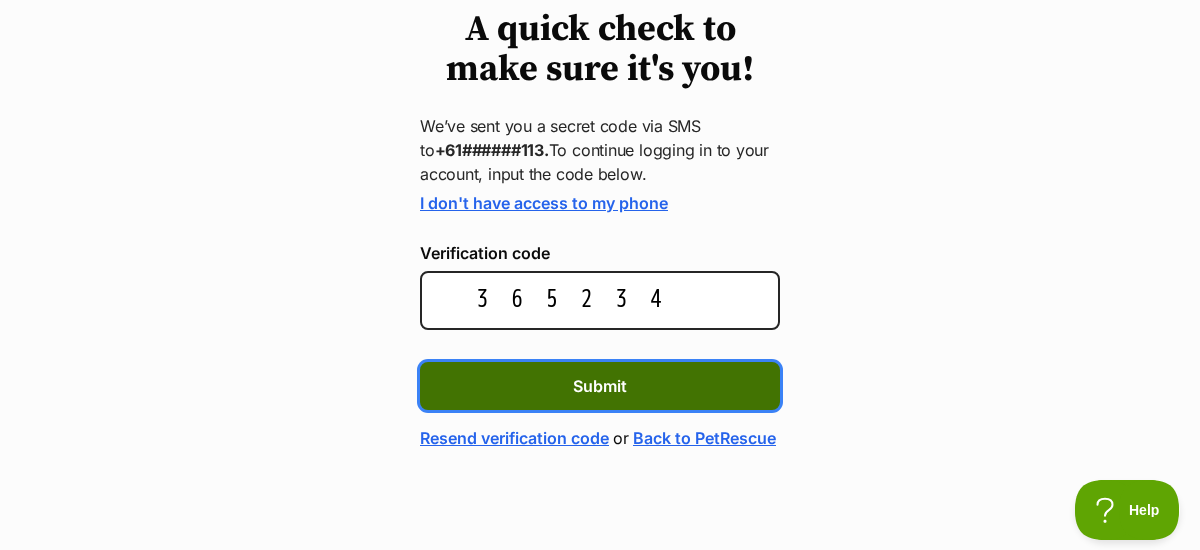 click on "Submit" at bounding box center [600, 386] 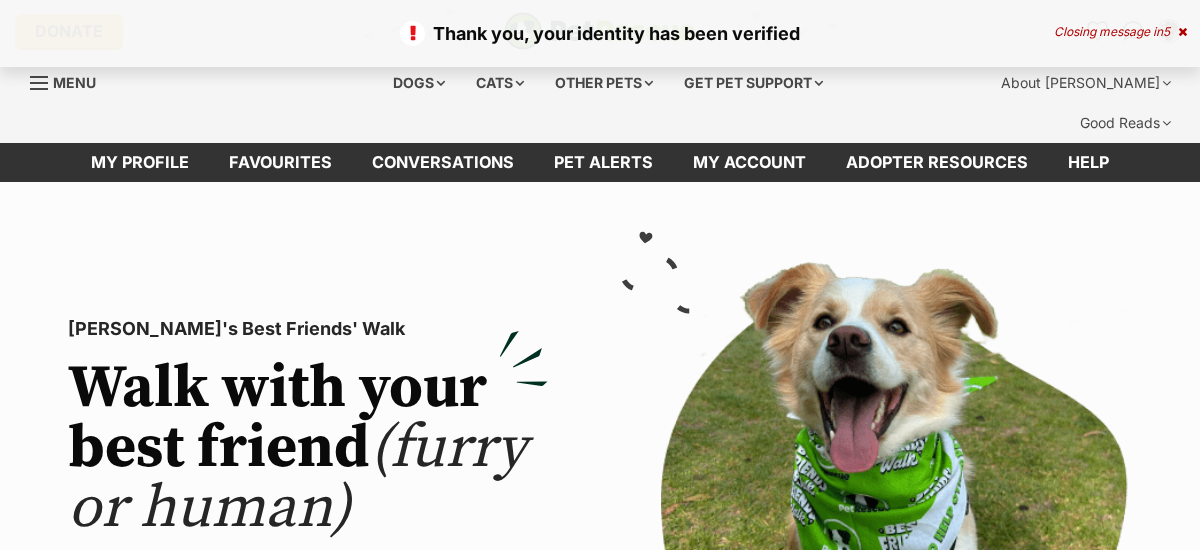 scroll, scrollTop: 0, scrollLeft: 0, axis: both 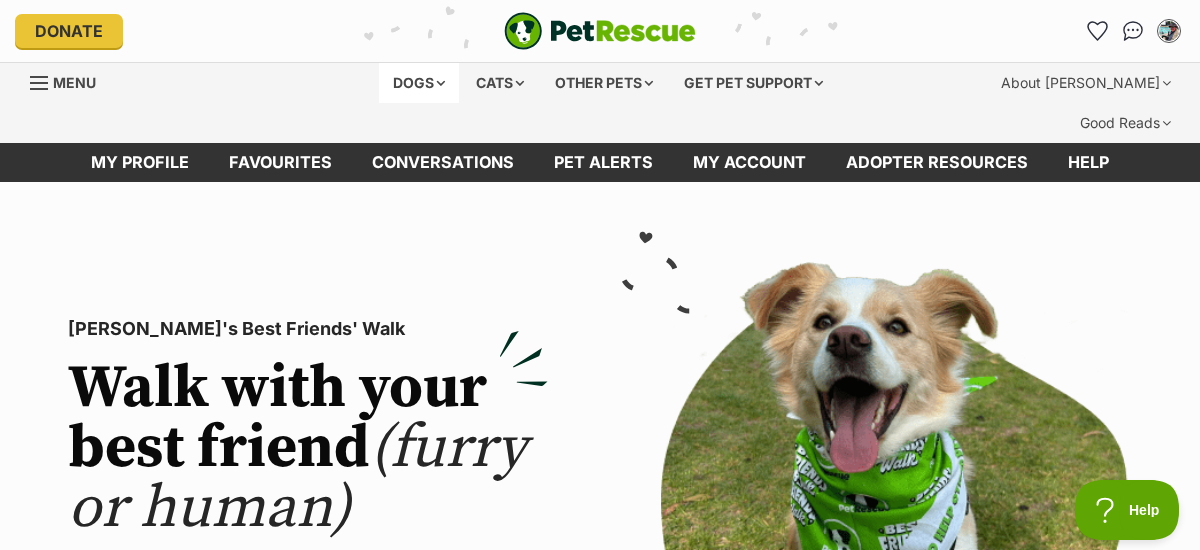 click on "Dogs" at bounding box center [419, 83] 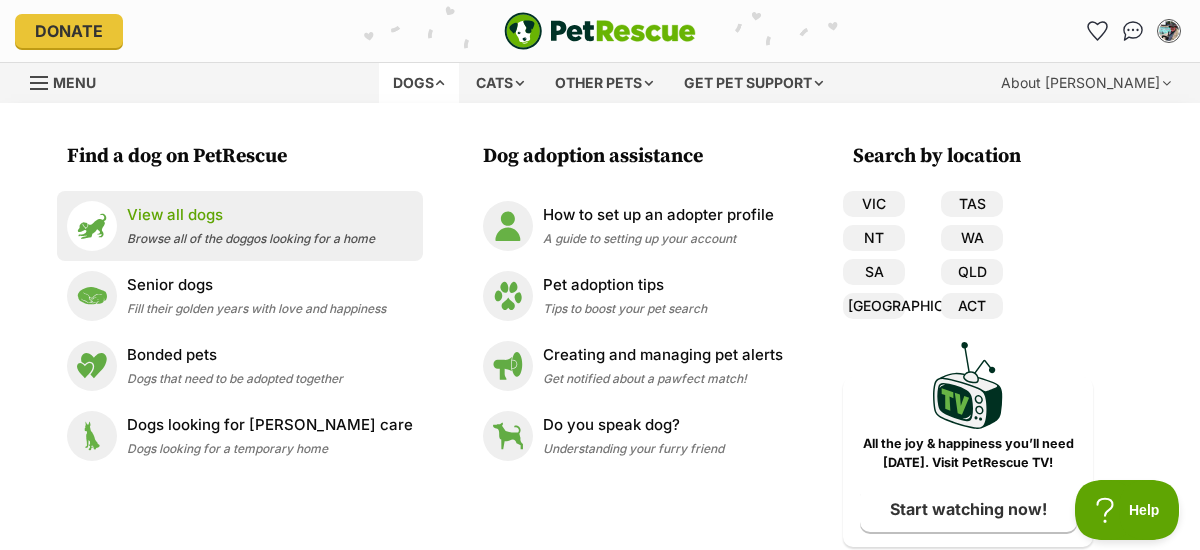 click on "View all dogs" at bounding box center [251, 215] 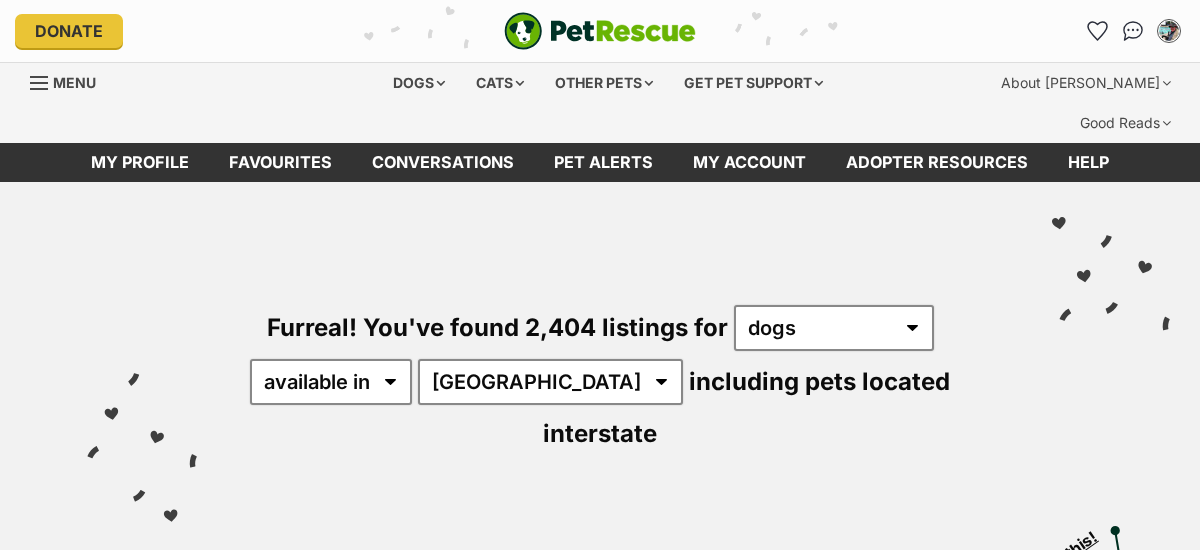 scroll, scrollTop: 0, scrollLeft: 0, axis: both 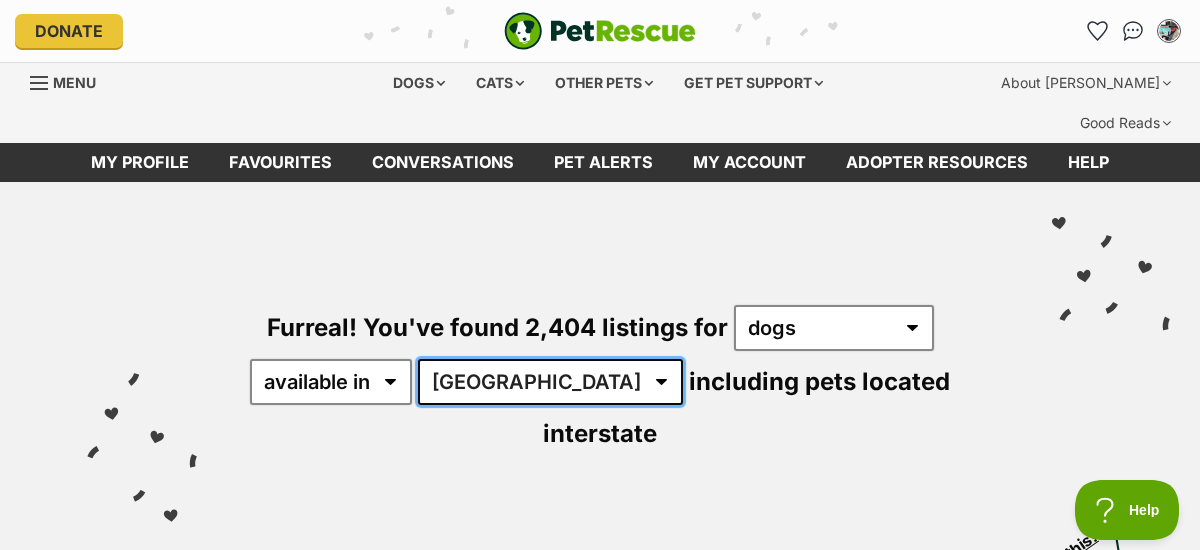 click on "Australia
ACT
NSW
NT
QLD
SA
TAS
VIC
WA" at bounding box center (550, 382) 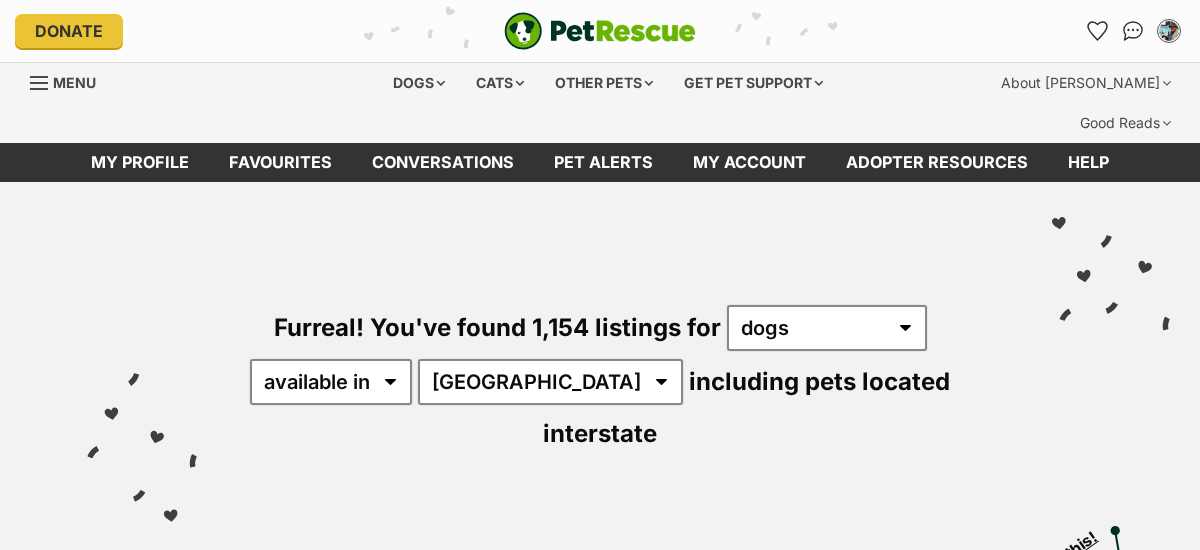 scroll, scrollTop: 0, scrollLeft: 0, axis: both 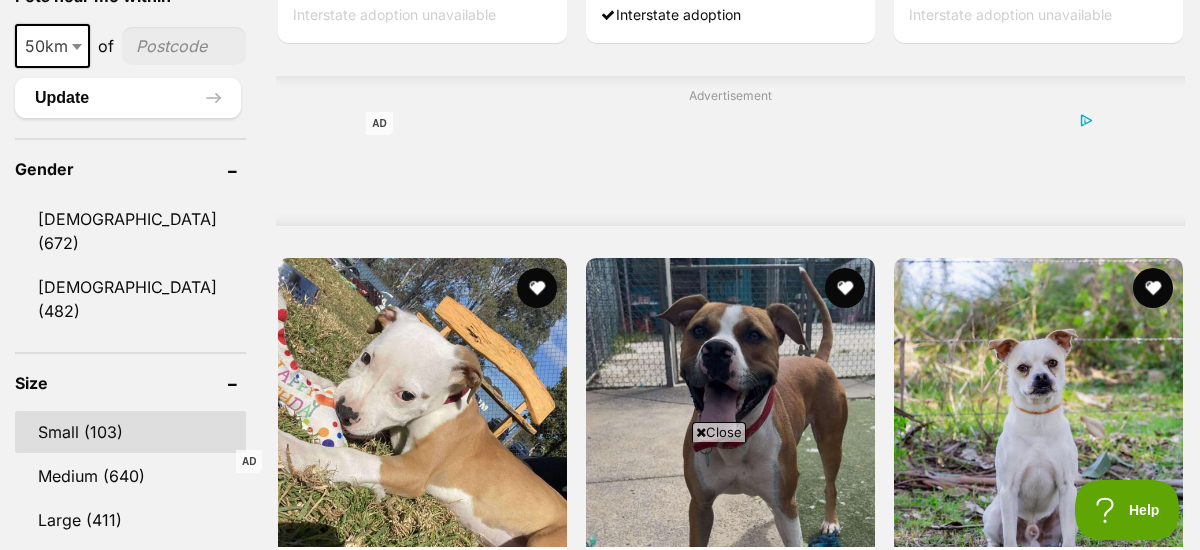 click on "Small (103)" at bounding box center [130, 432] 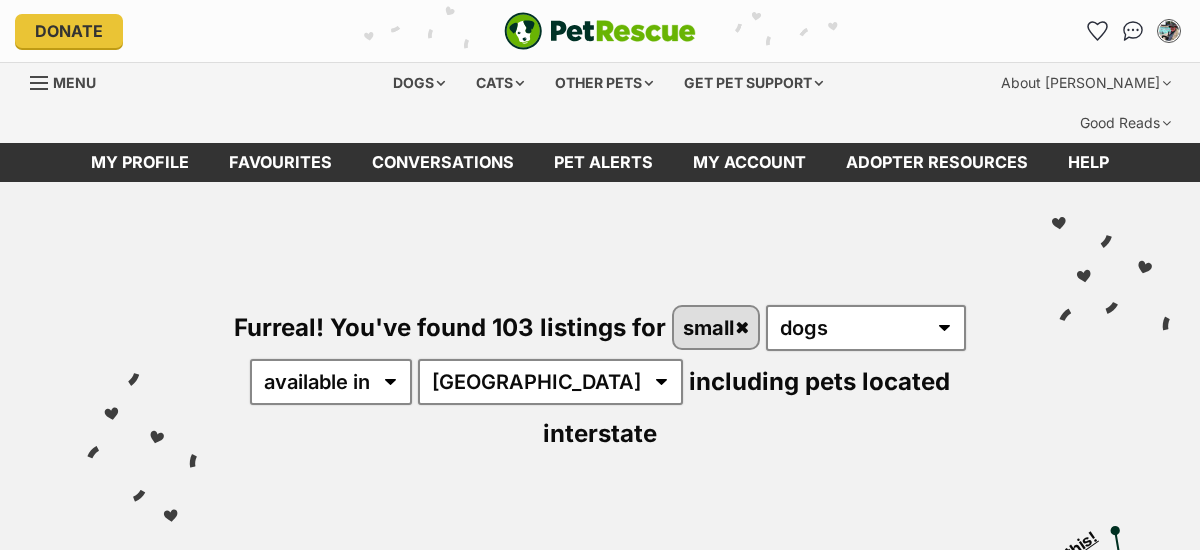 scroll, scrollTop: 0, scrollLeft: 0, axis: both 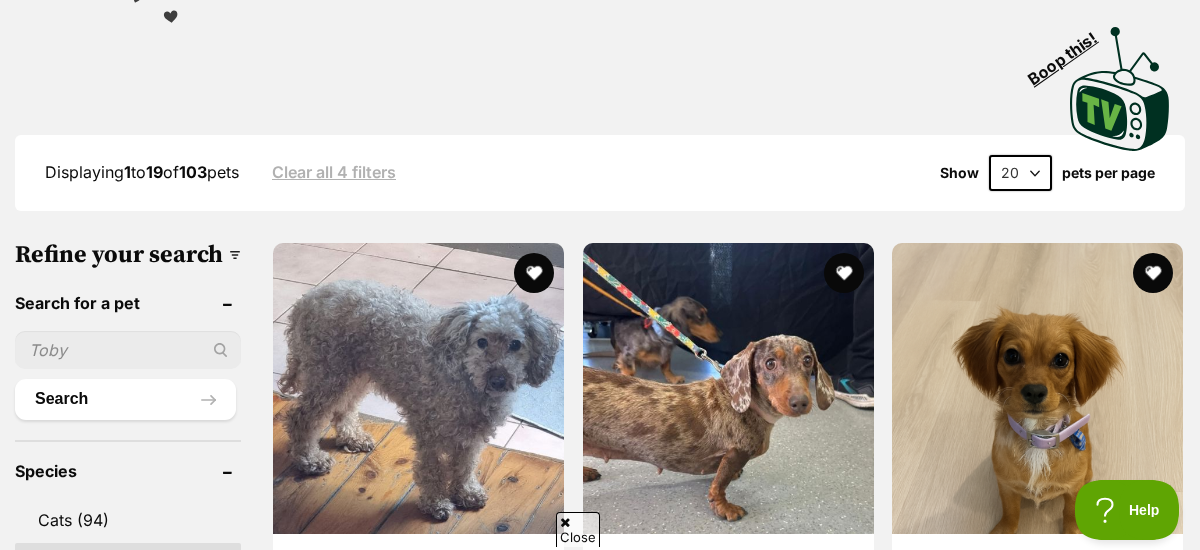 click at bounding box center (128, 350) 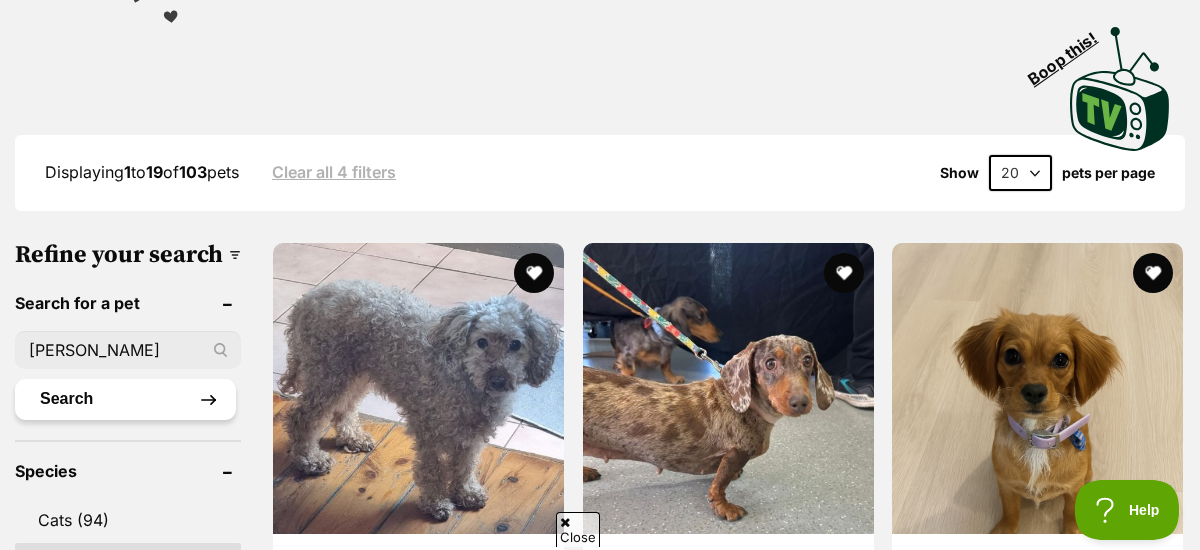 type on "trevor" 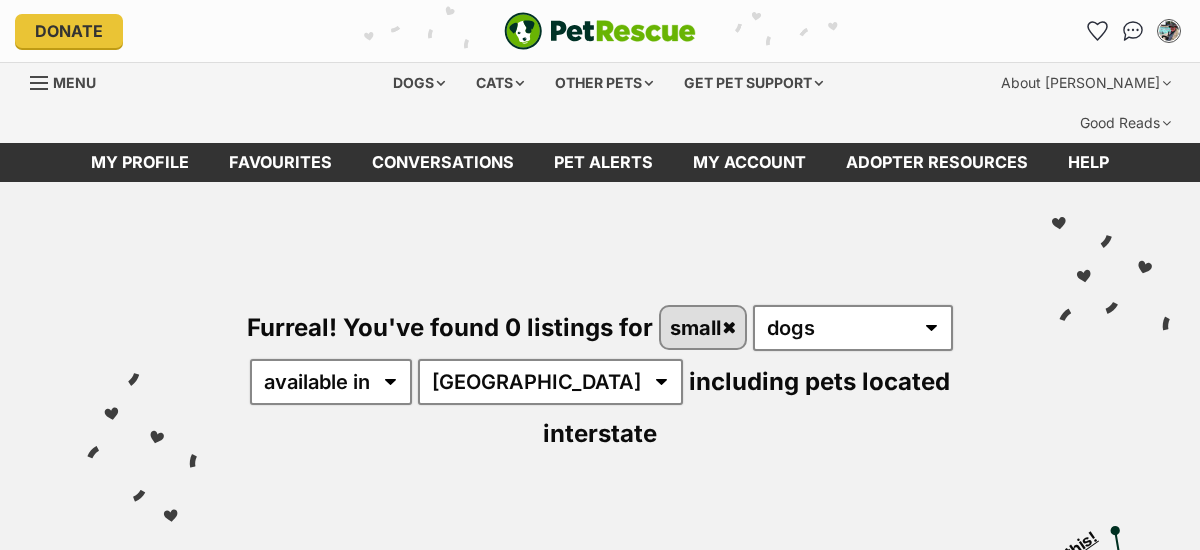 scroll, scrollTop: 0, scrollLeft: 0, axis: both 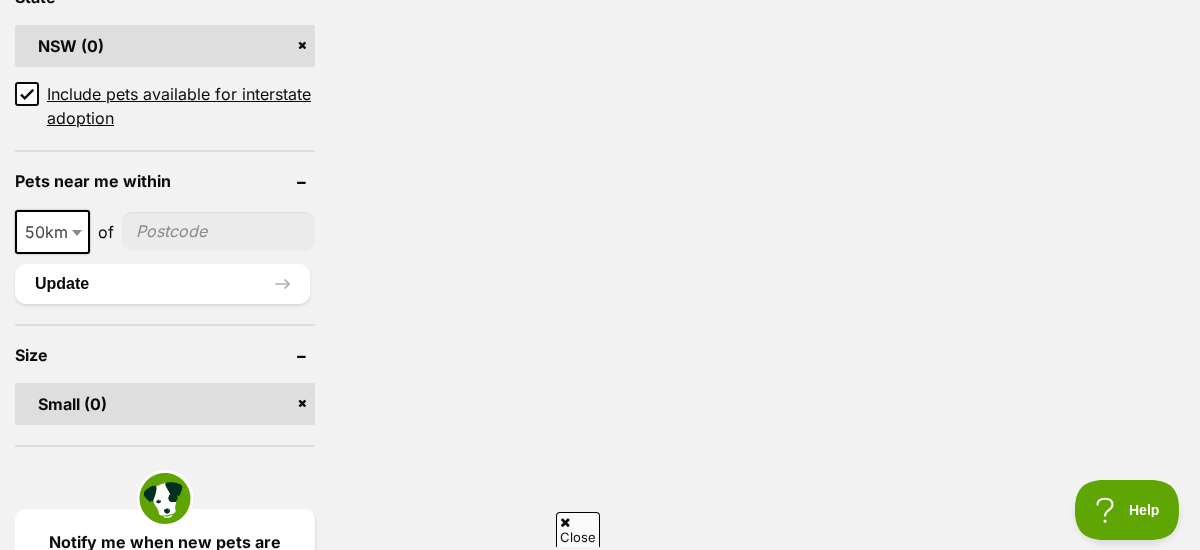 click on "Size
Small (0)" at bounding box center [165, 385] 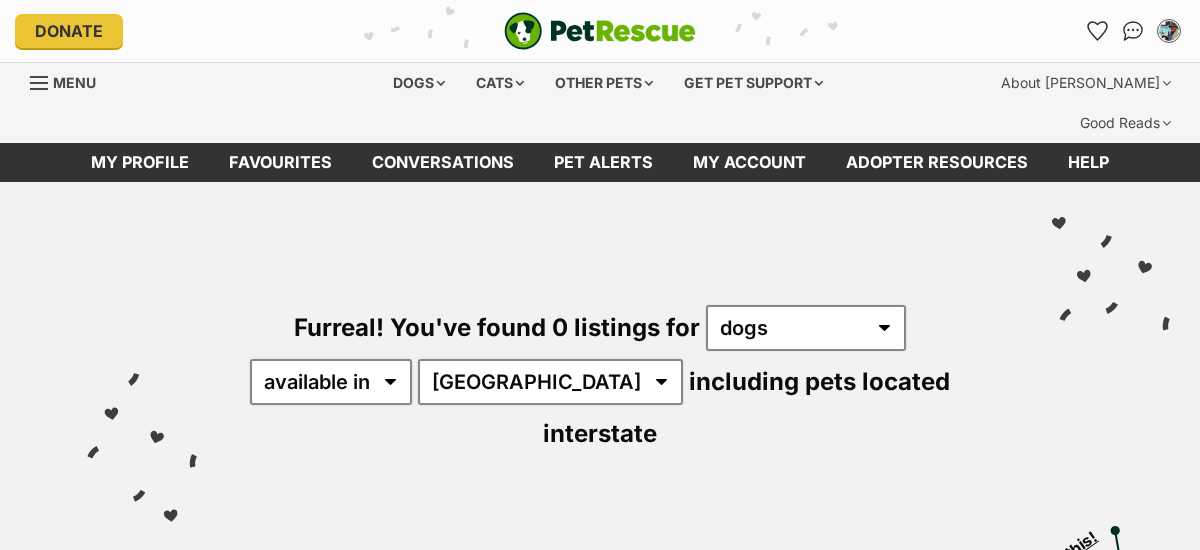 scroll, scrollTop: 0, scrollLeft: 0, axis: both 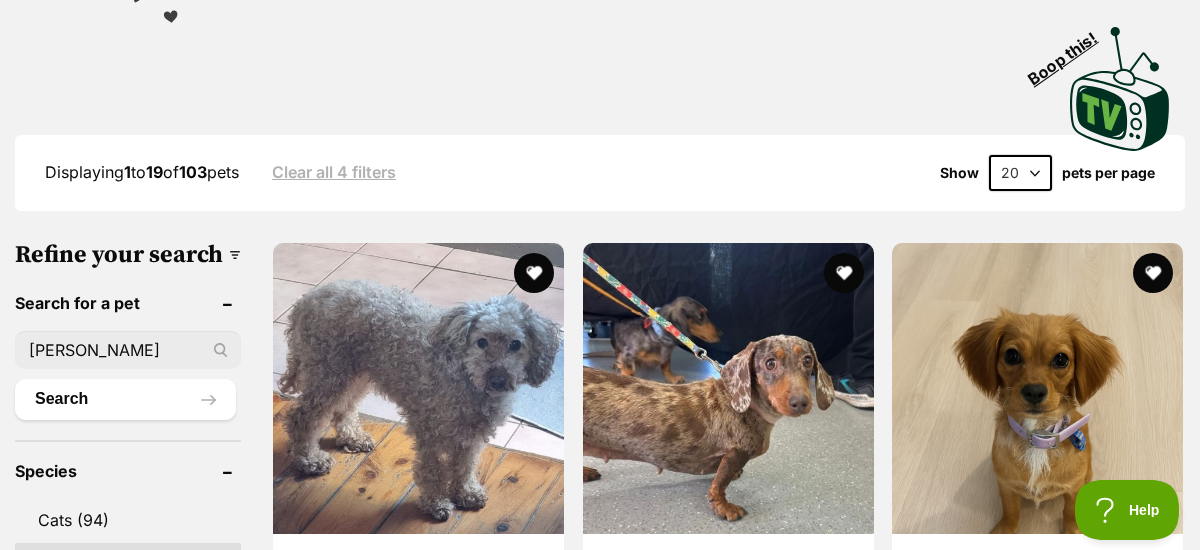 drag, startPoint x: 81, startPoint y: 293, endPoint x: -4, endPoint y: 289, distance: 85.09406 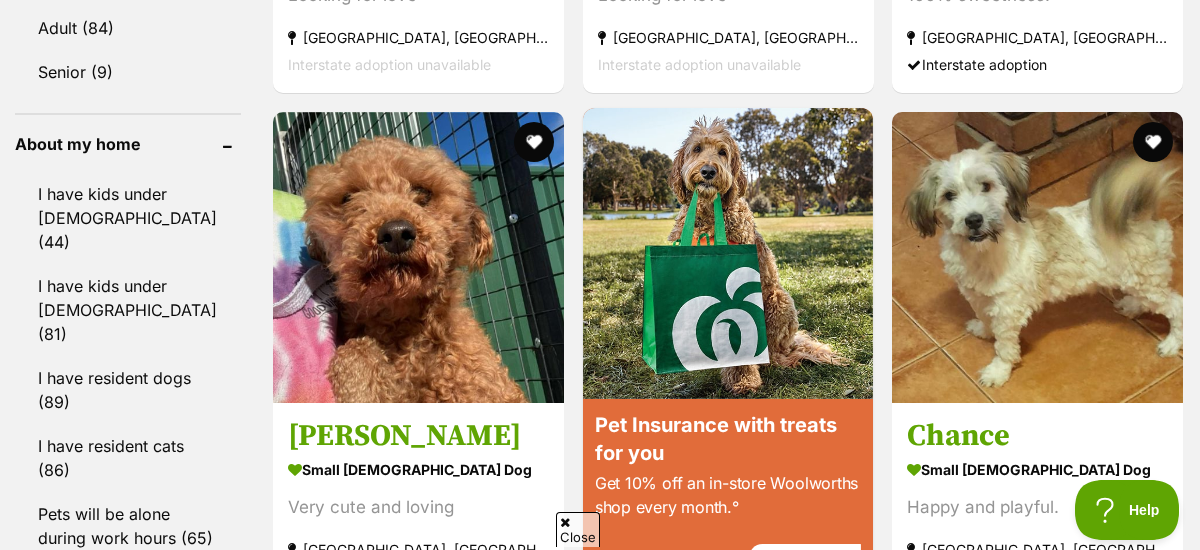 scroll, scrollTop: 2400, scrollLeft: 0, axis: vertical 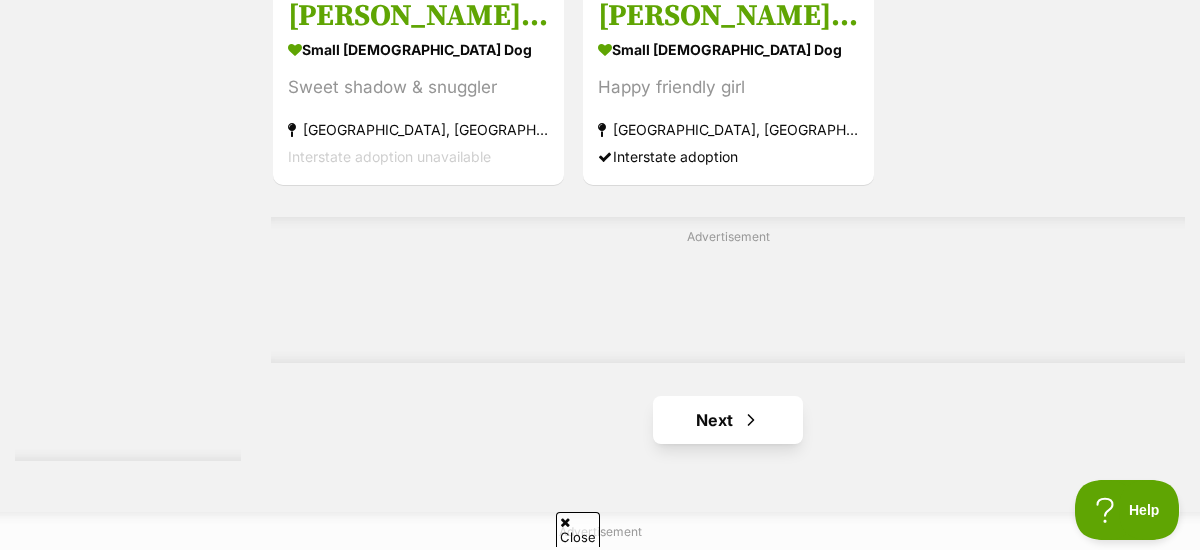 type 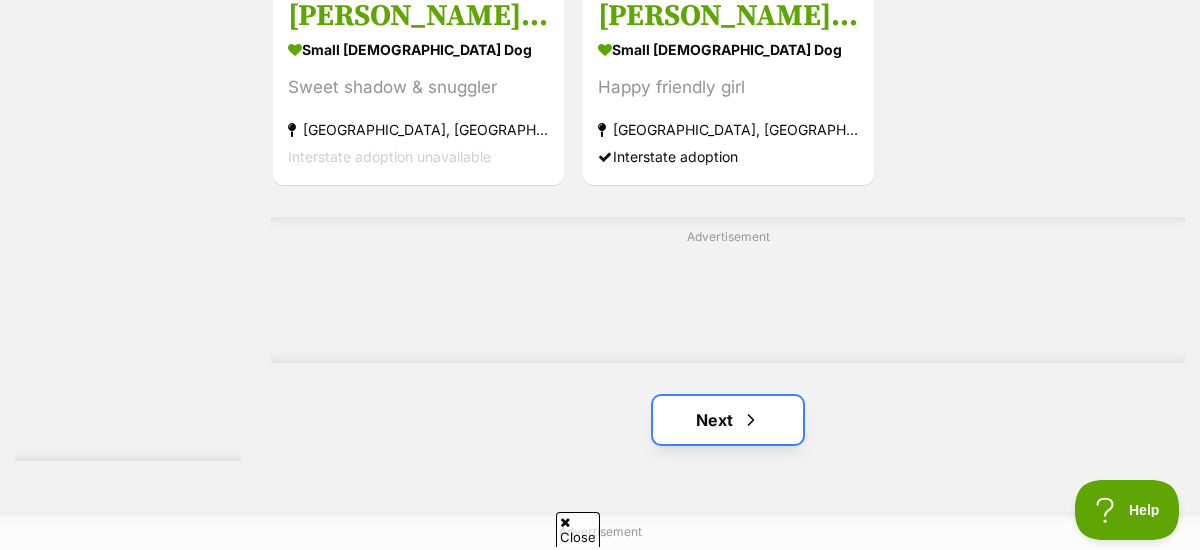click on "Next" at bounding box center (728, 420) 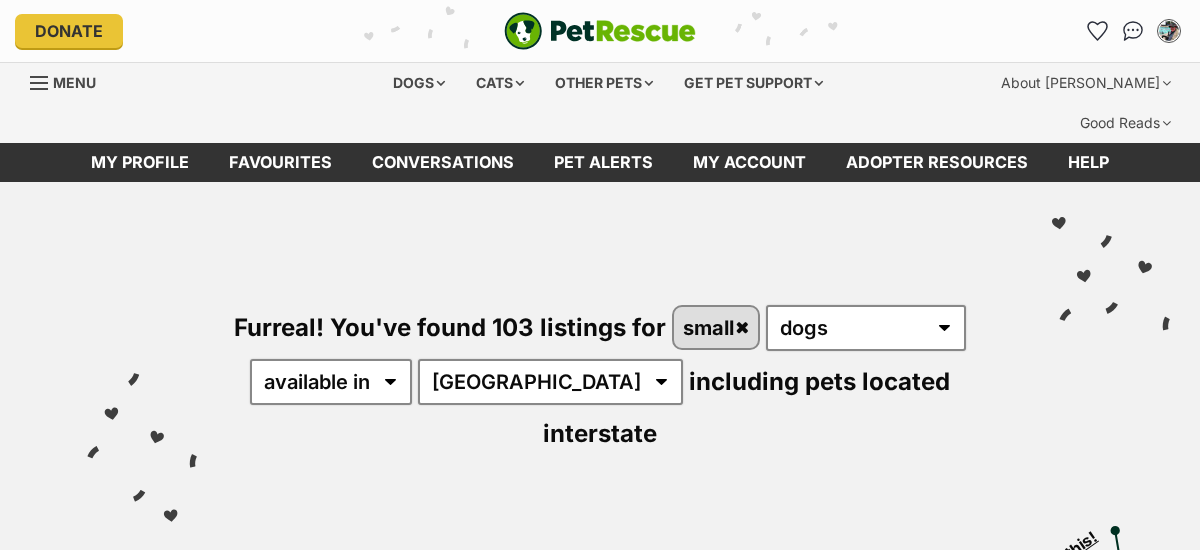 scroll, scrollTop: 0, scrollLeft: 0, axis: both 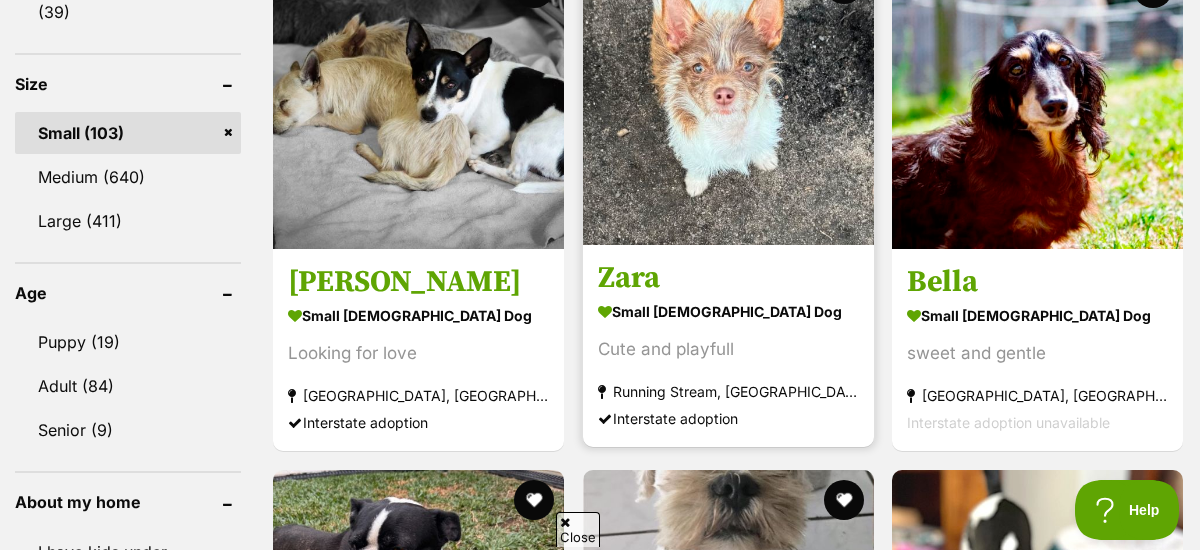 click at bounding box center (728, 99) 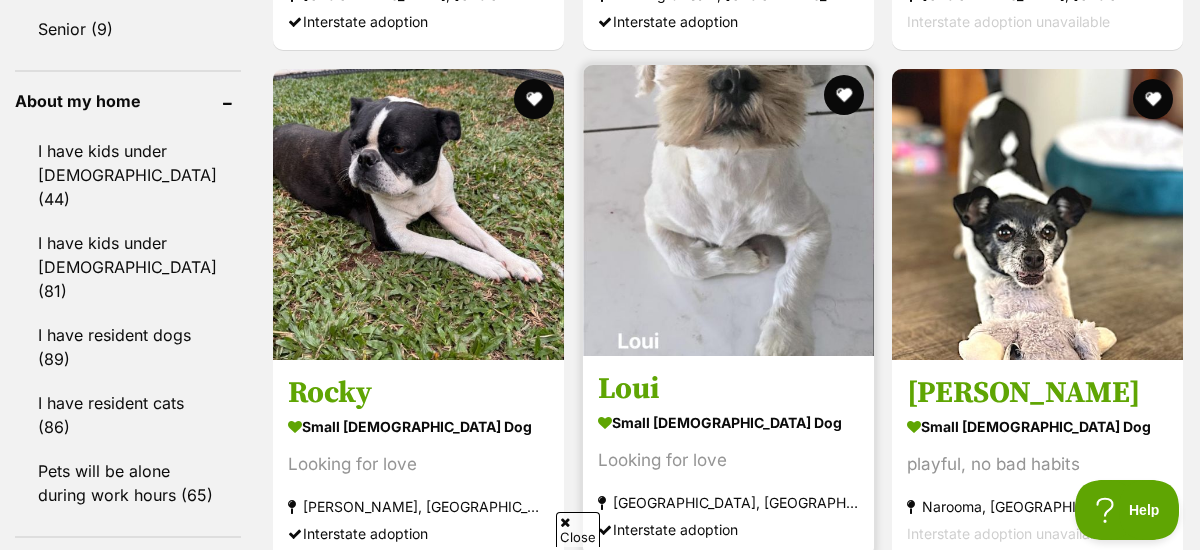 scroll, scrollTop: 2300, scrollLeft: 0, axis: vertical 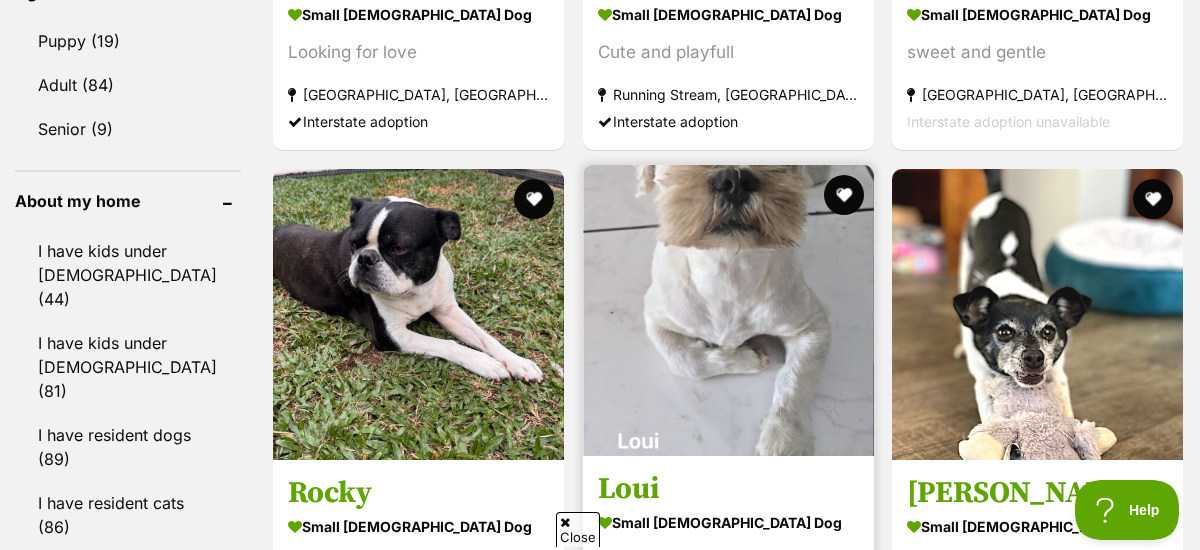 click on "Loui" at bounding box center [728, 489] 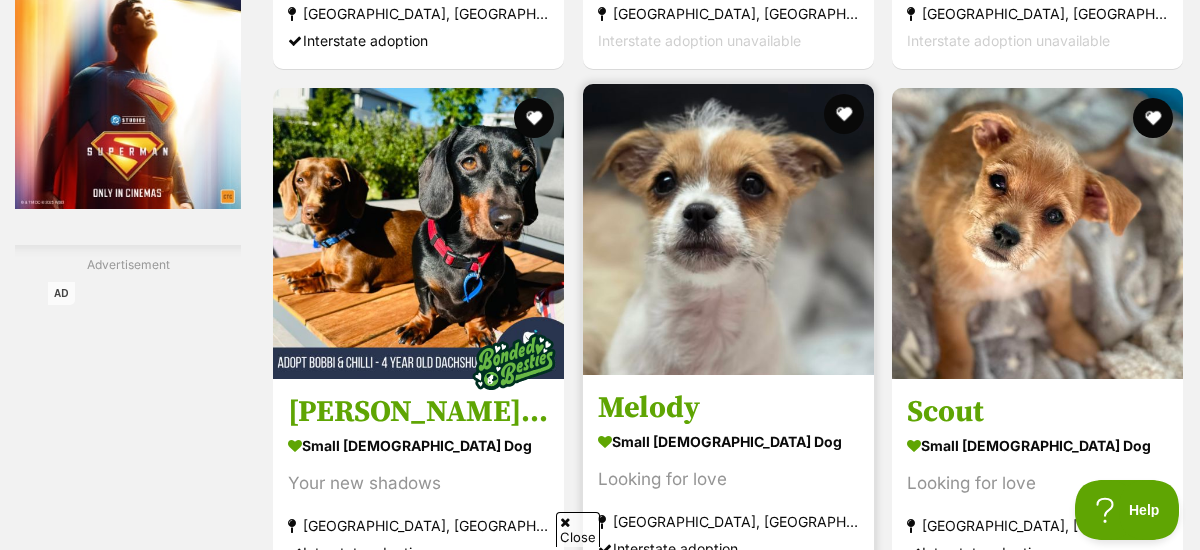 scroll, scrollTop: 3600, scrollLeft: 0, axis: vertical 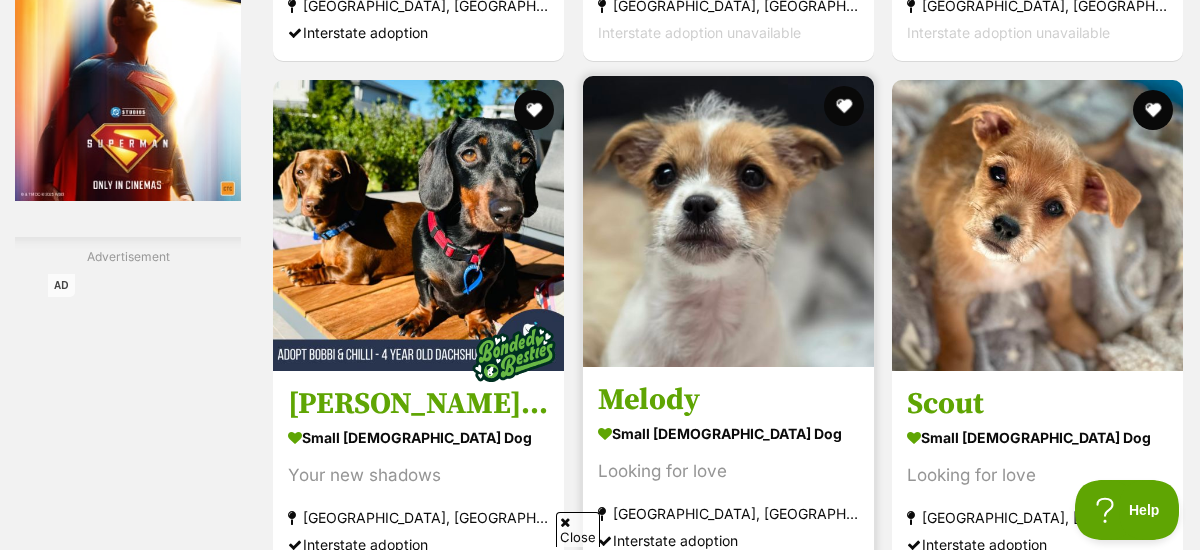 click on "small female Dog" at bounding box center (728, 433) 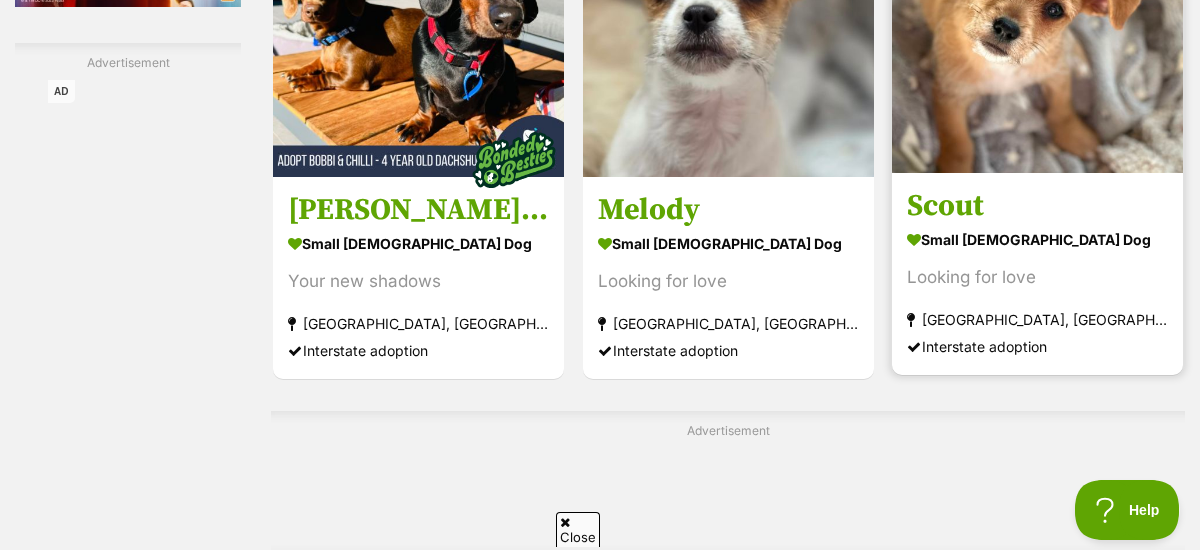 scroll, scrollTop: 3799, scrollLeft: 0, axis: vertical 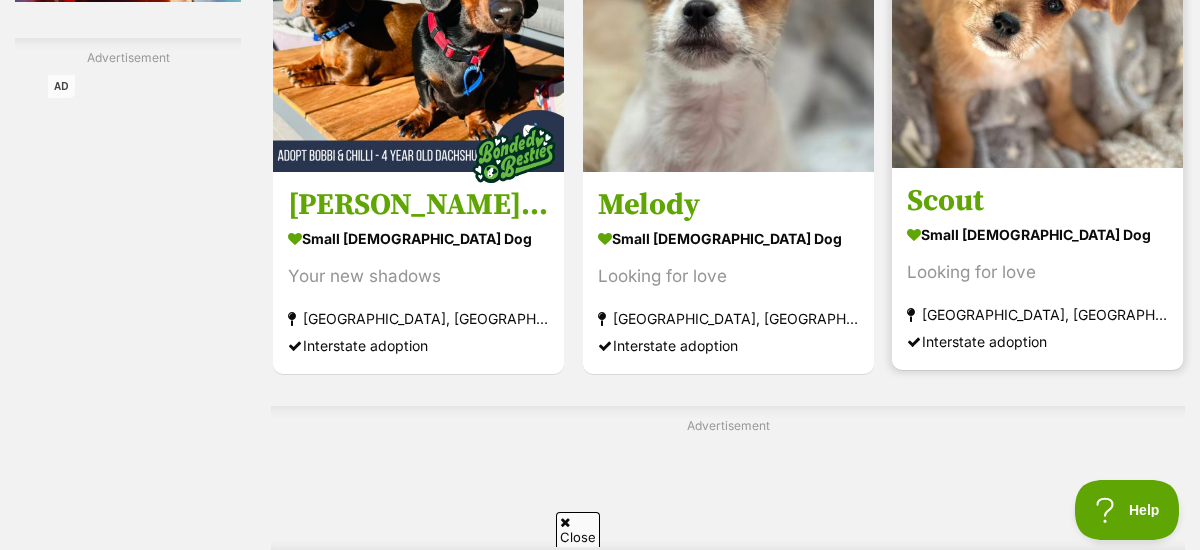 click at bounding box center (1037, 22) 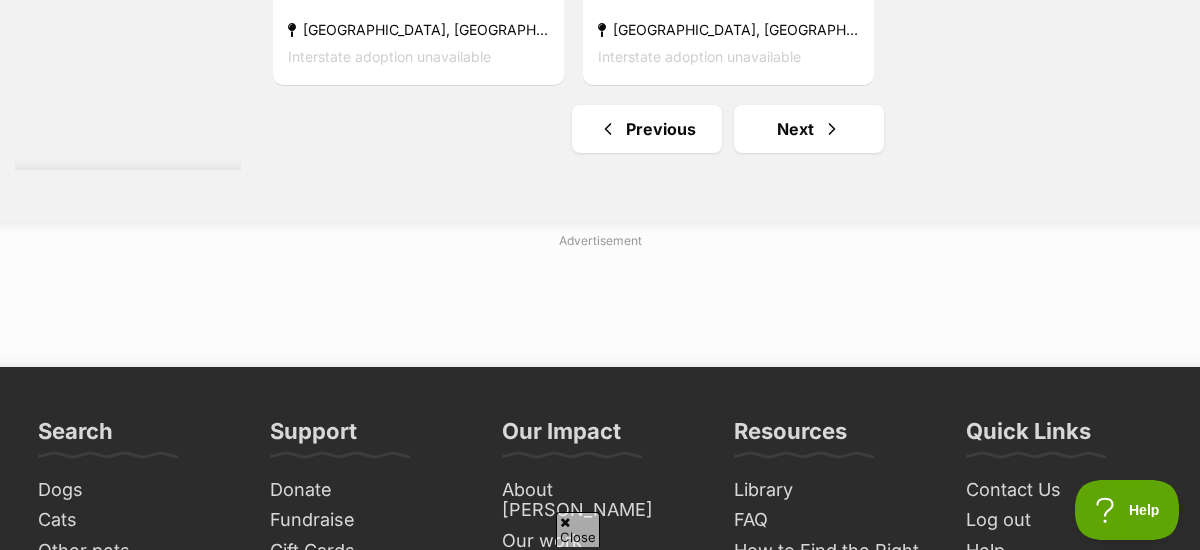 scroll, scrollTop: 4800, scrollLeft: 0, axis: vertical 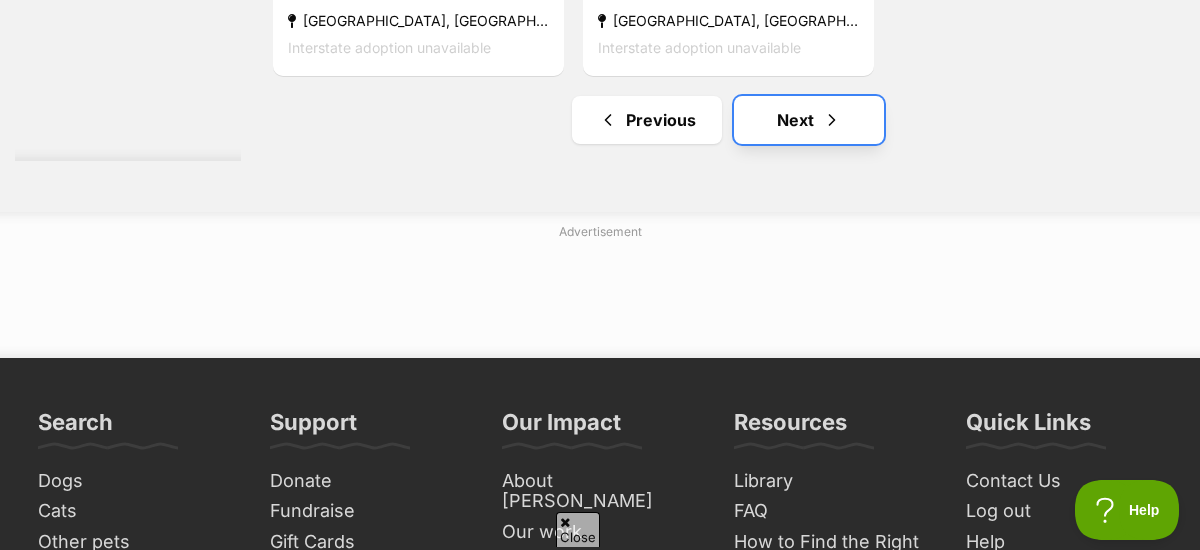click on "Next" at bounding box center (809, 120) 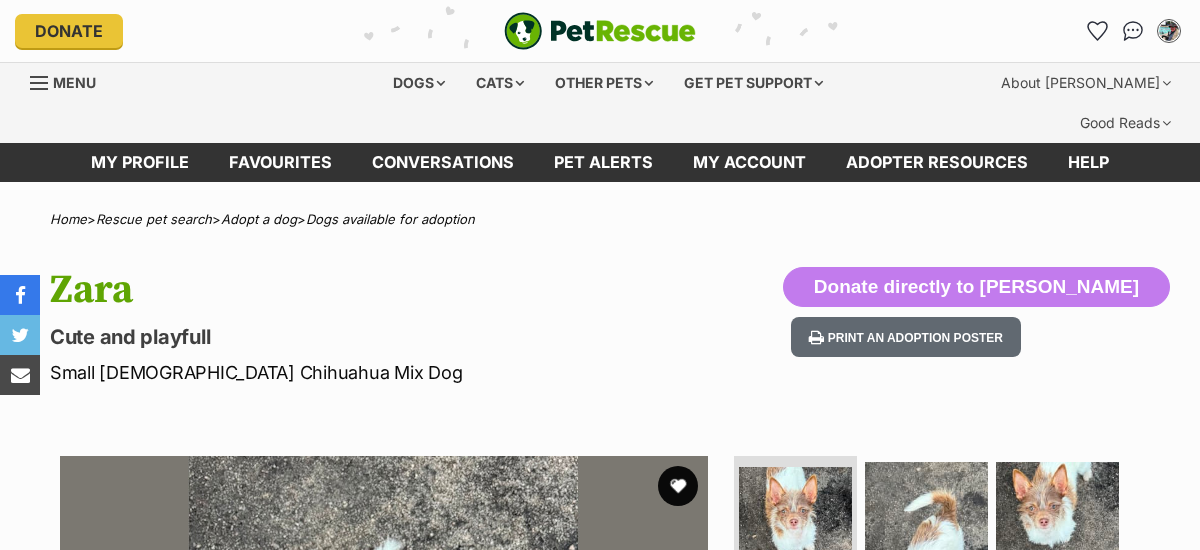 scroll, scrollTop: 0, scrollLeft: 0, axis: both 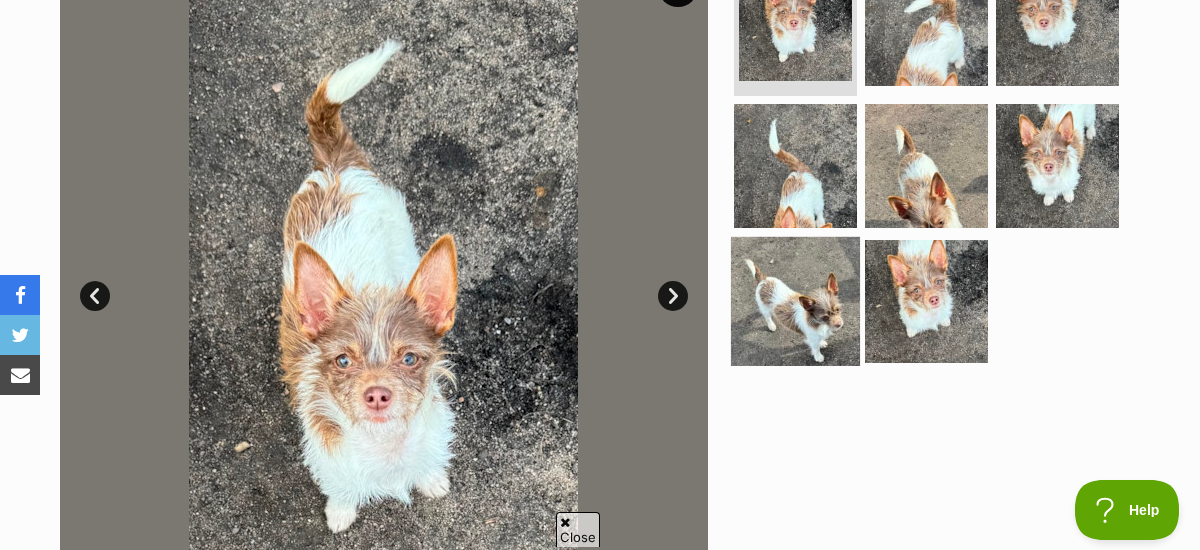 click at bounding box center (795, 301) 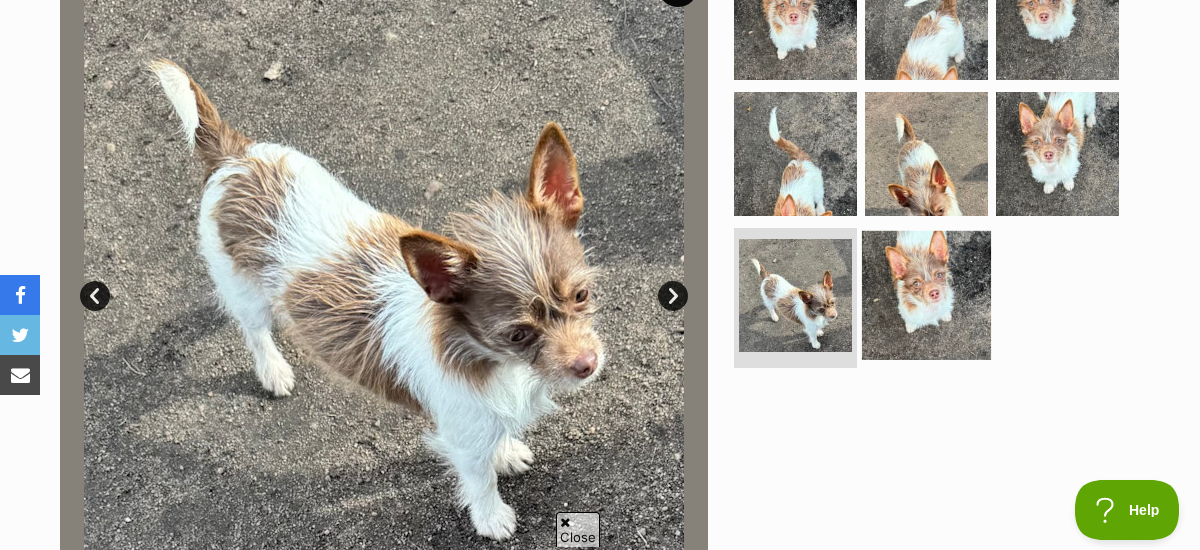 click at bounding box center (926, 295) 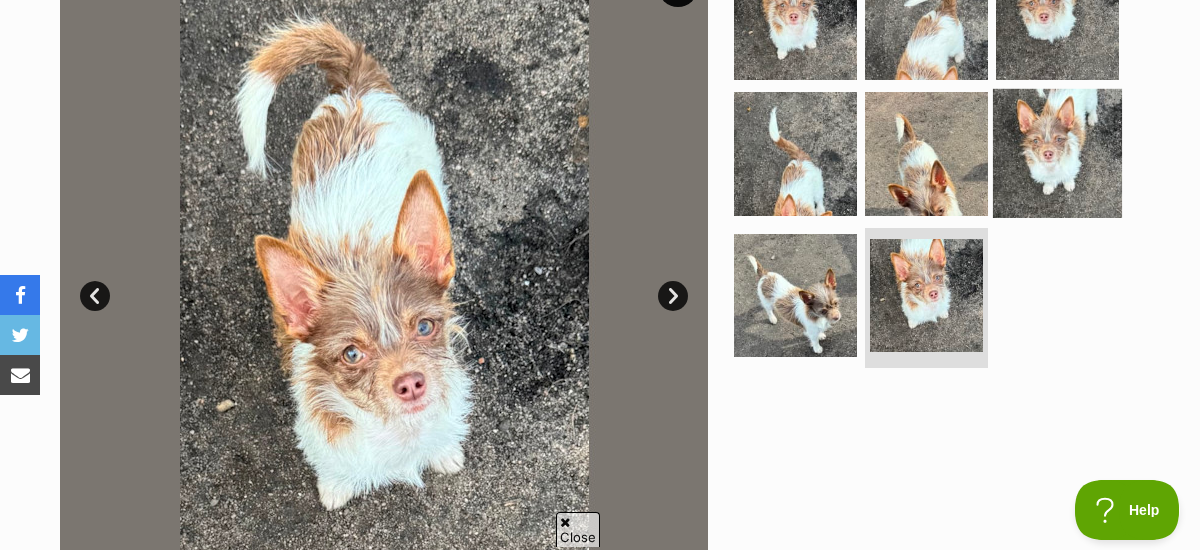 click at bounding box center (1057, 153) 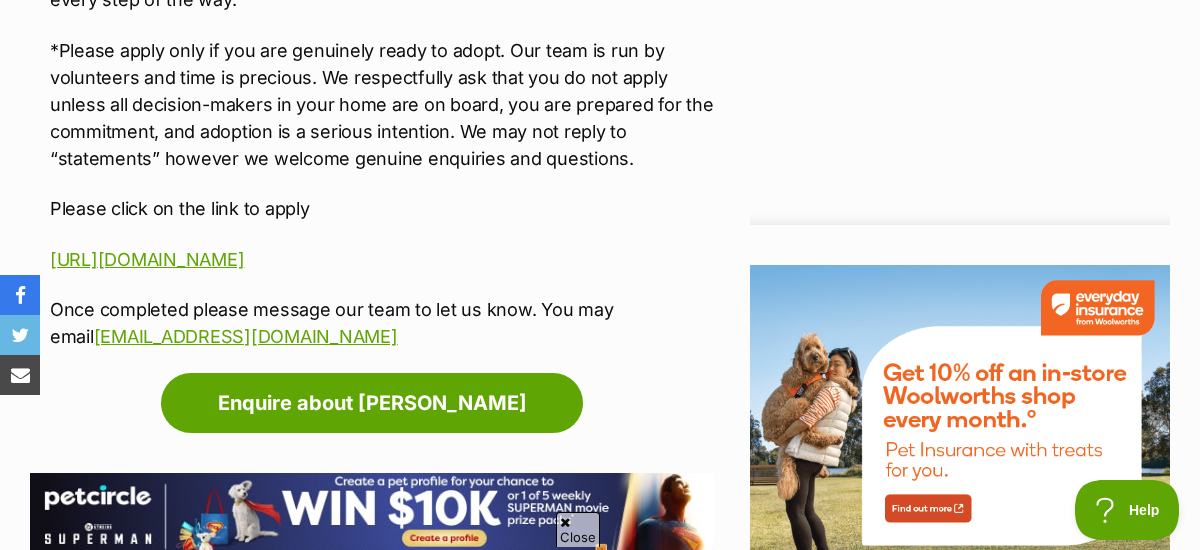 scroll, scrollTop: 2400, scrollLeft: 0, axis: vertical 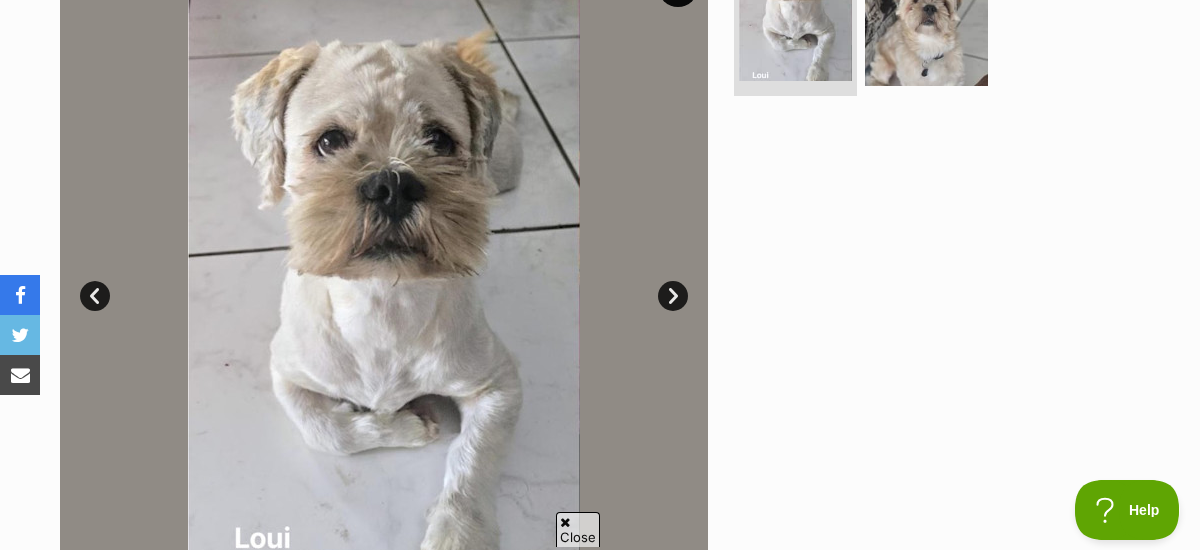 click on "Next" at bounding box center (673, 296) 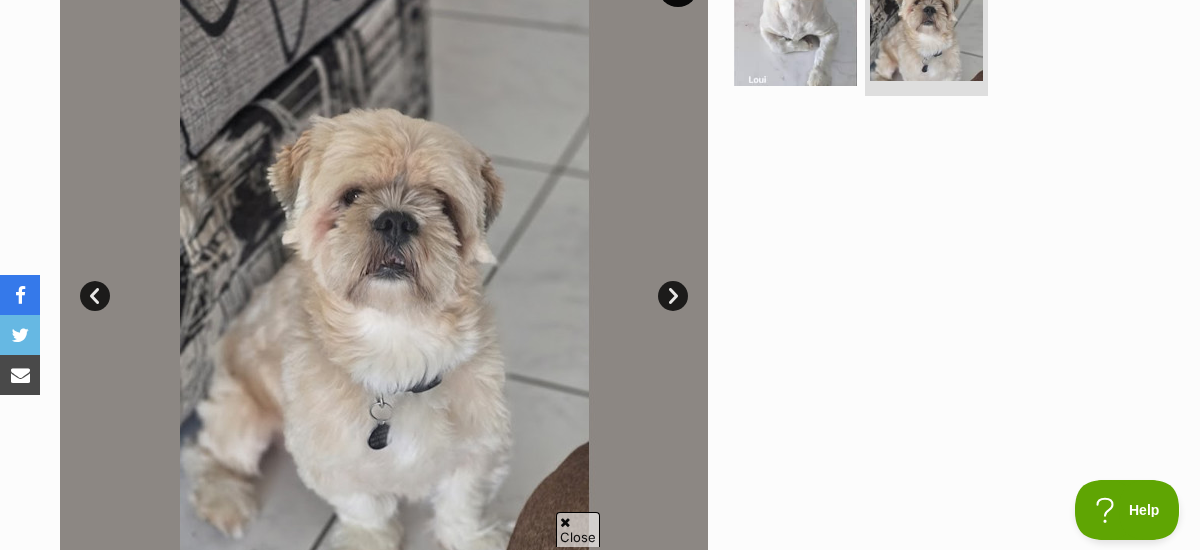 click on "Next" at bounding box center [673, 296] 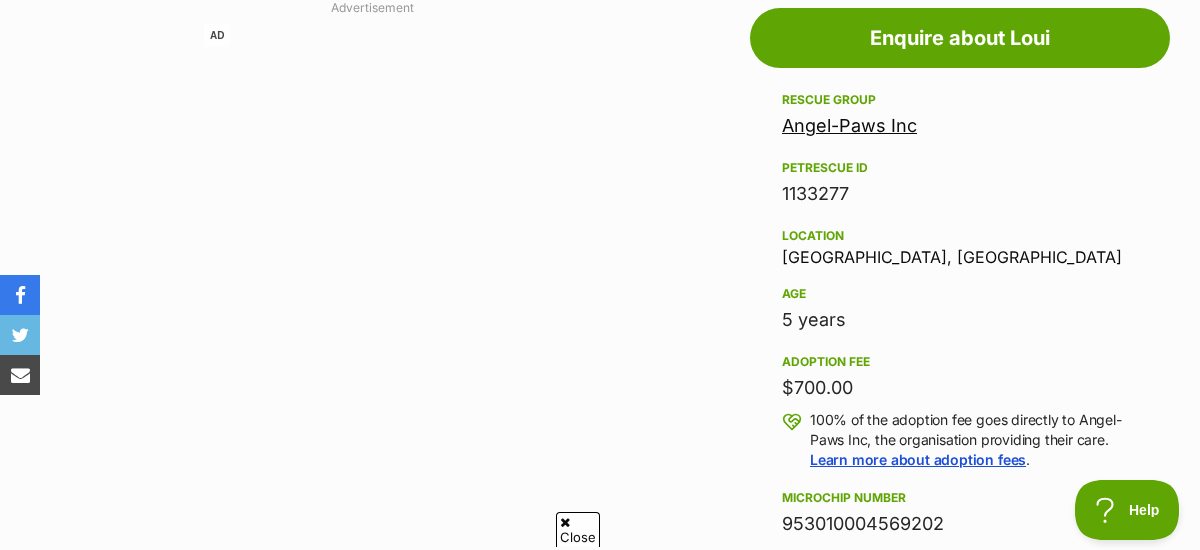 scroll, scrollTop: 1200, scrollLeft: 0, axis: vertical 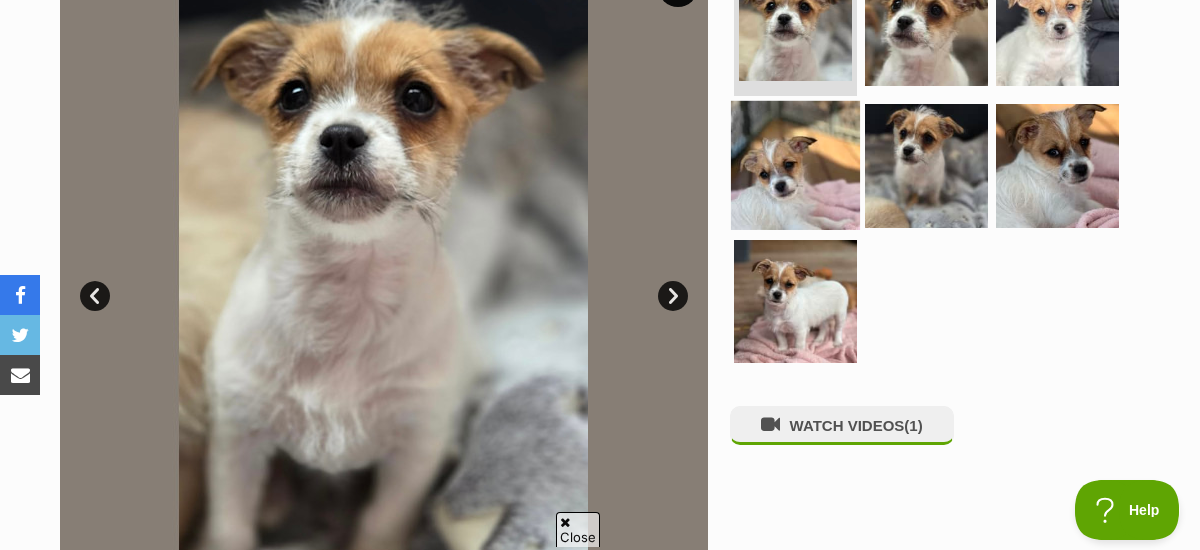 click at bounding box center [795, 165] 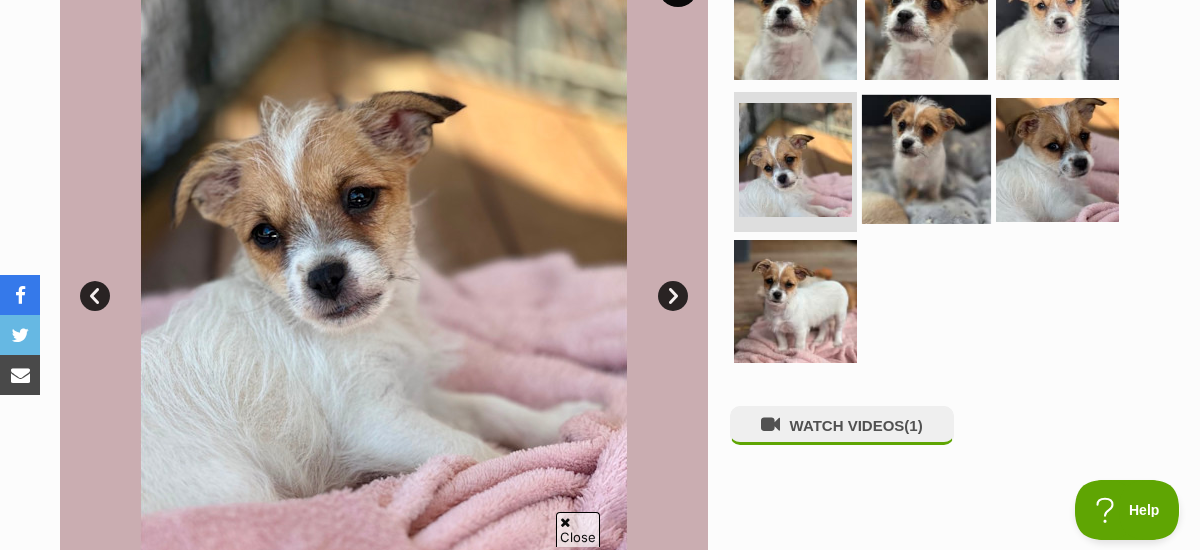 click at bounding box center [926, 159] 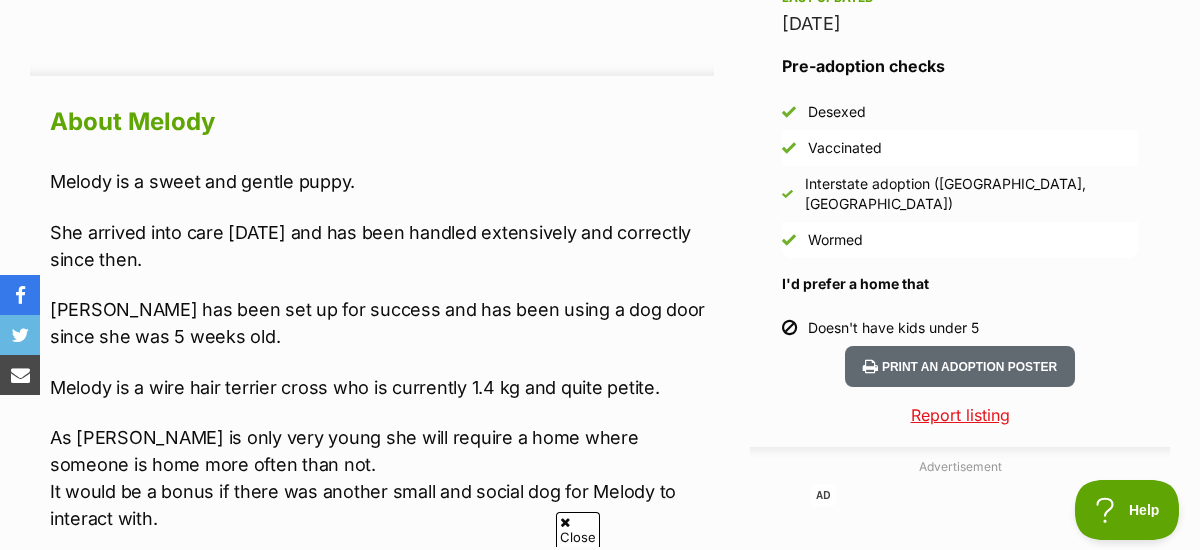 scroll, scrollTop: 1800, scrollLeft: 0, axis: vertical 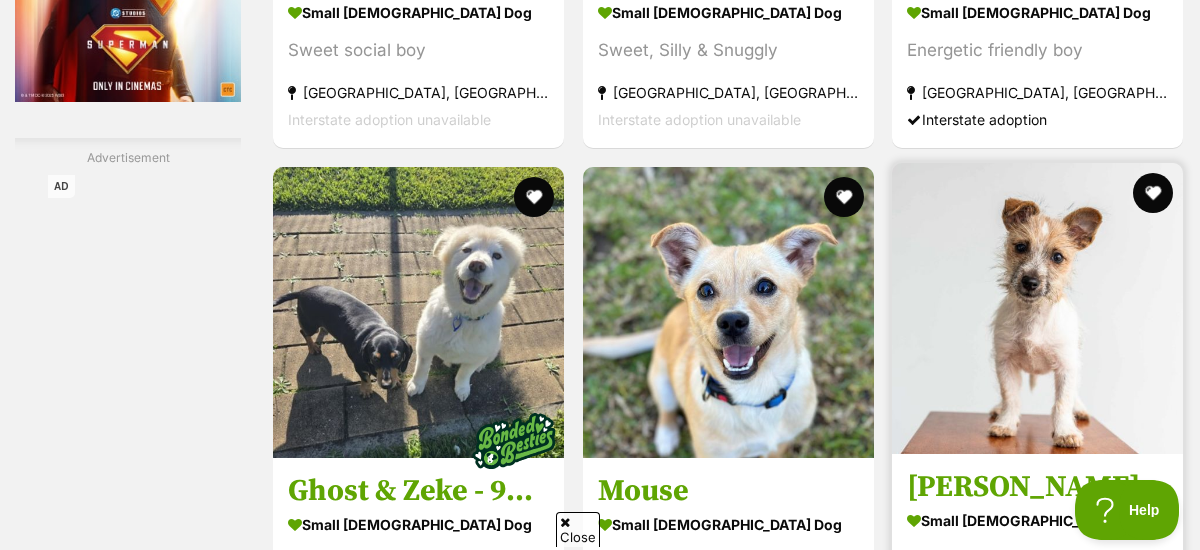 click at bounding box center (1037, 308) 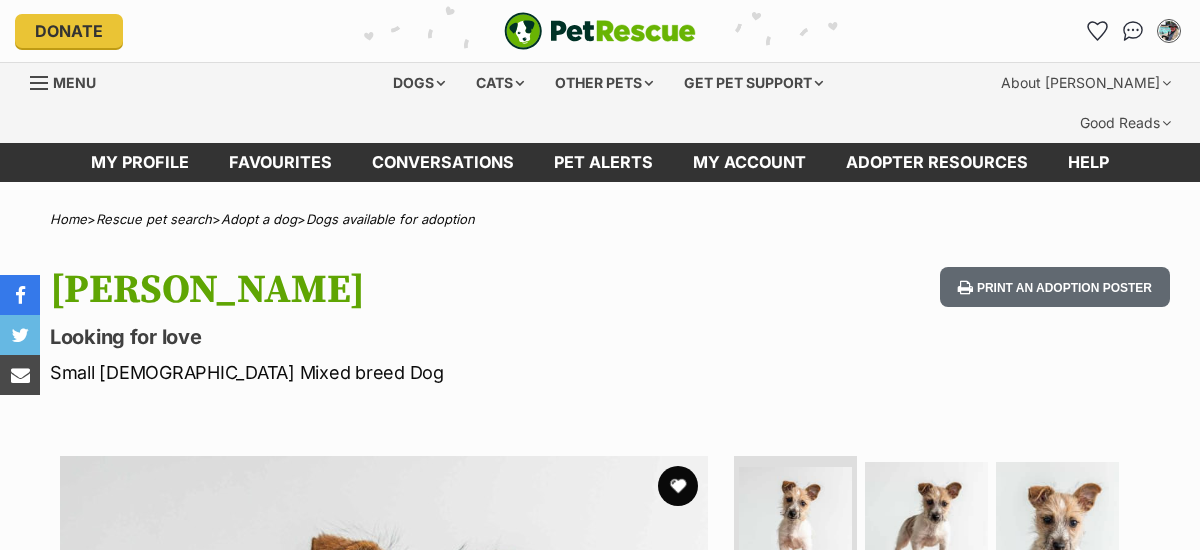 scroll, scrollTop: 0, scrollLeft: 0, axis: both 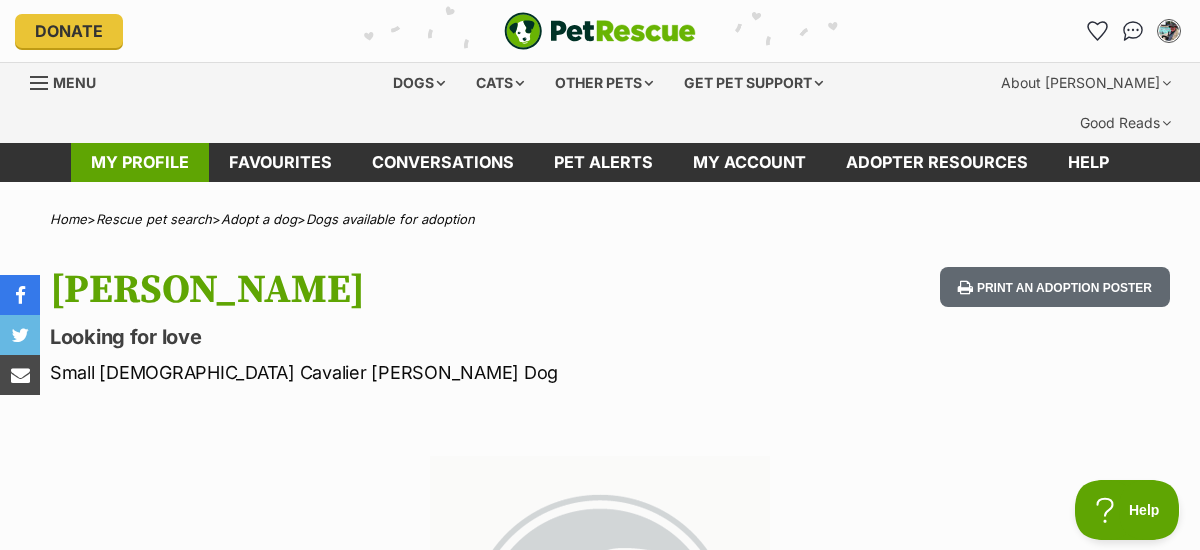 click on "My profile" at bounding box center (140, 162) 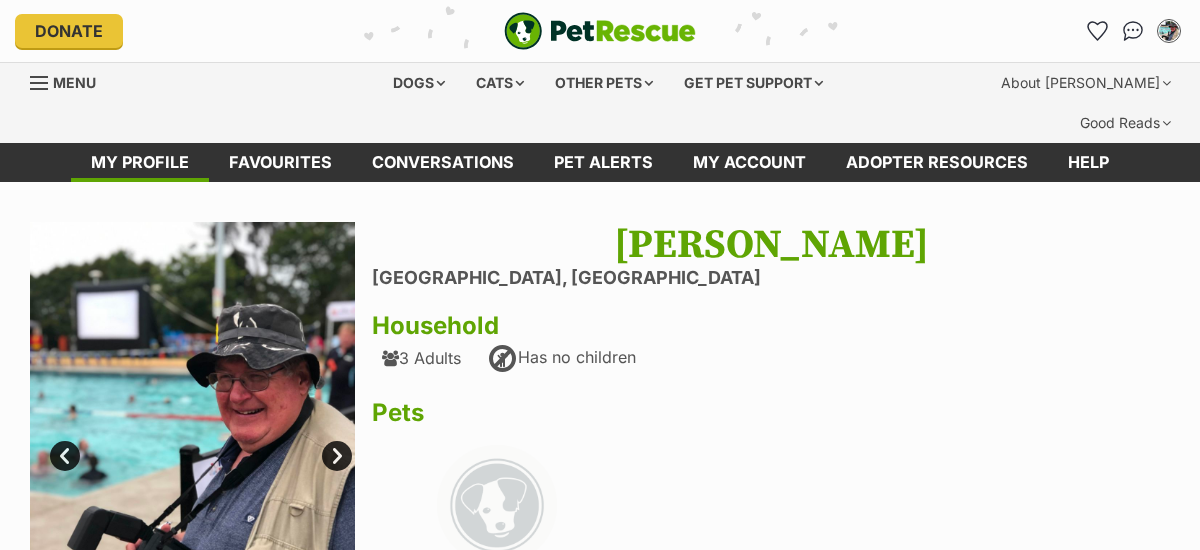 scroll, scrollTop: 0, scrollLeft: 0, axis: both 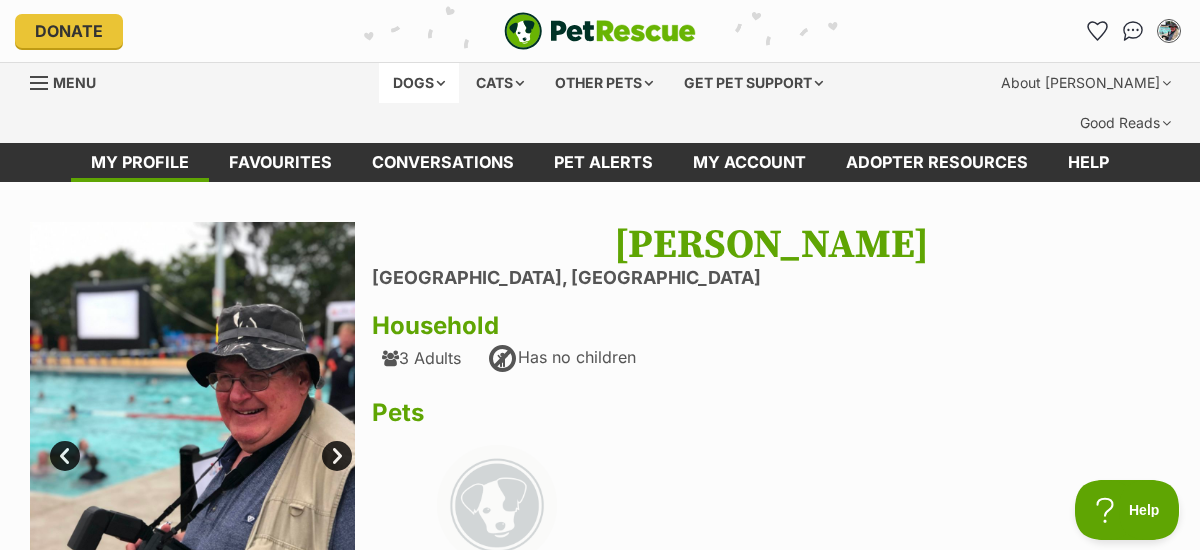 click on "Dogs" at bounding box center [419, 83] 